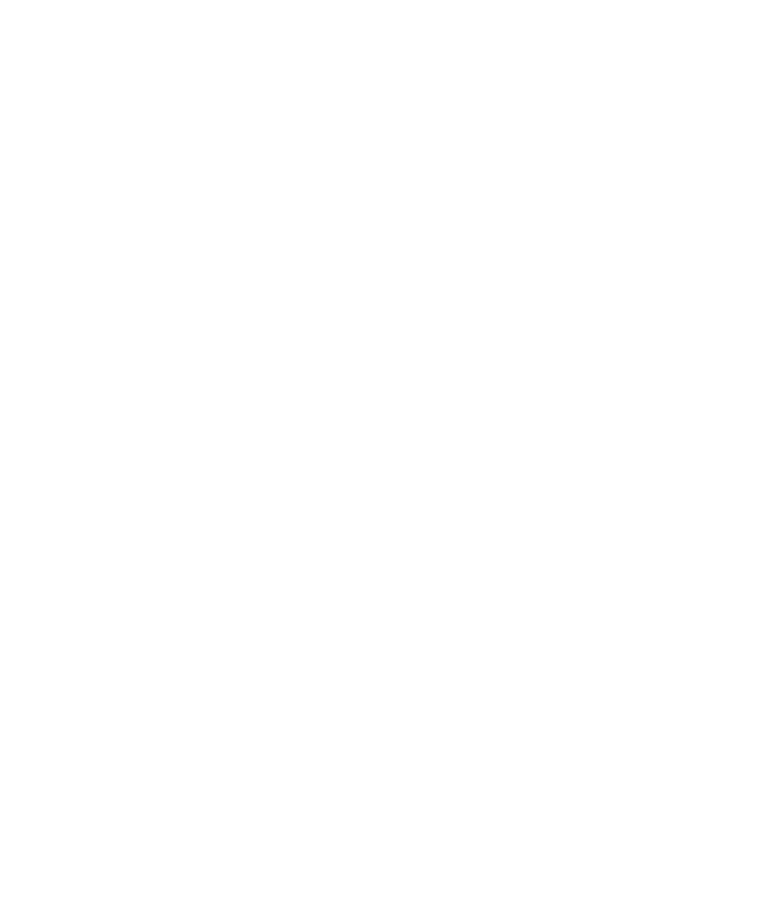 select on "*" 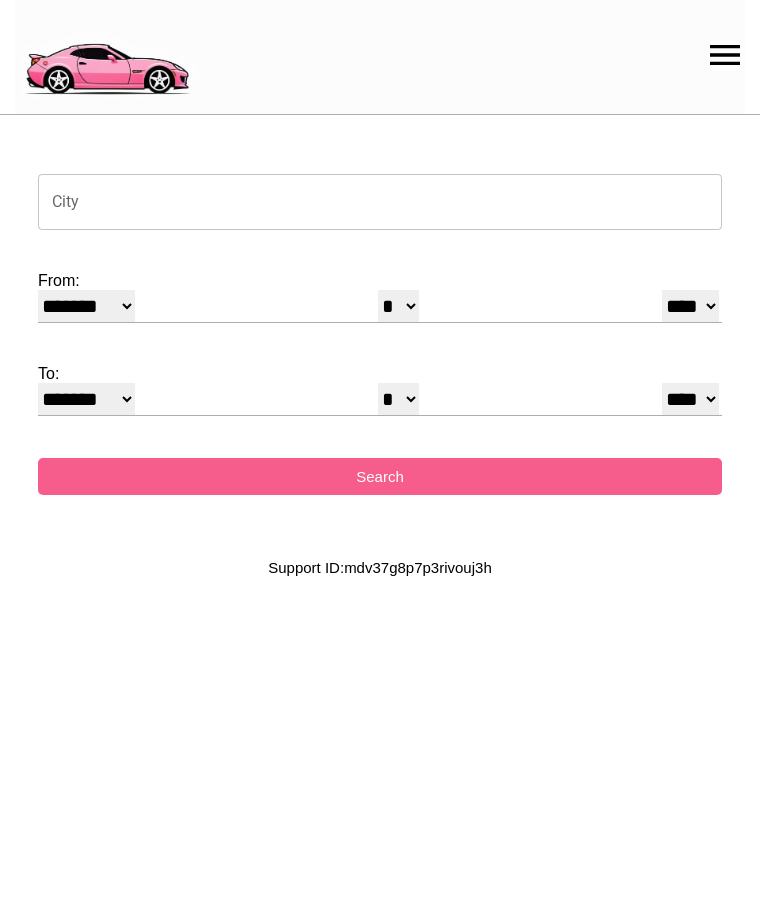 scroll, scrollTop: 0, scrollLeft: 0, axis: both 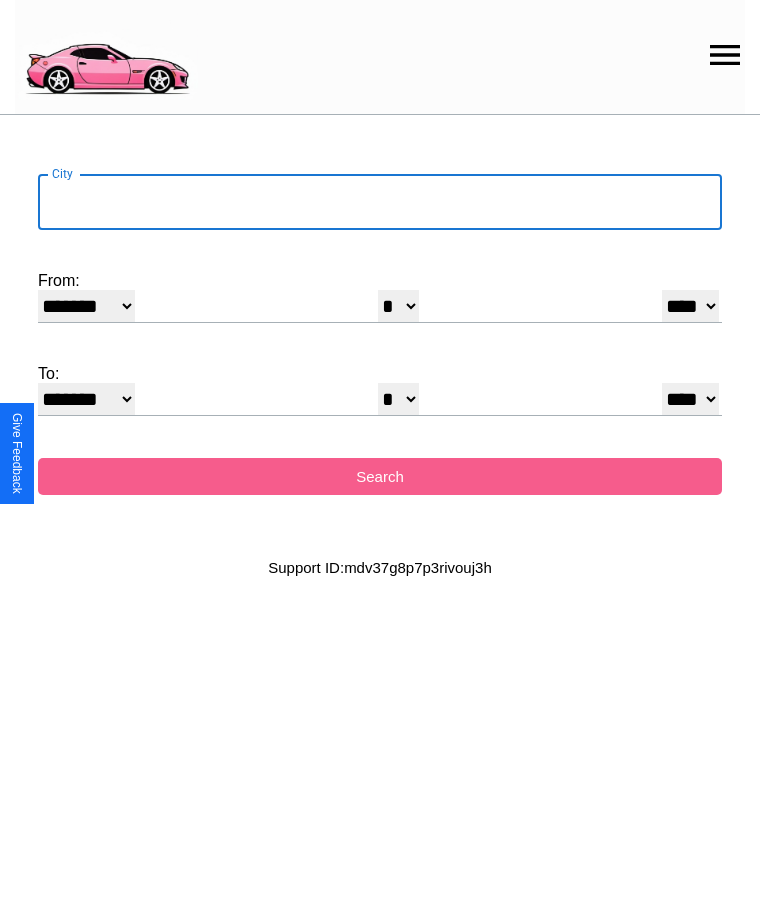 click on "City" at bounding box center [380, 202] 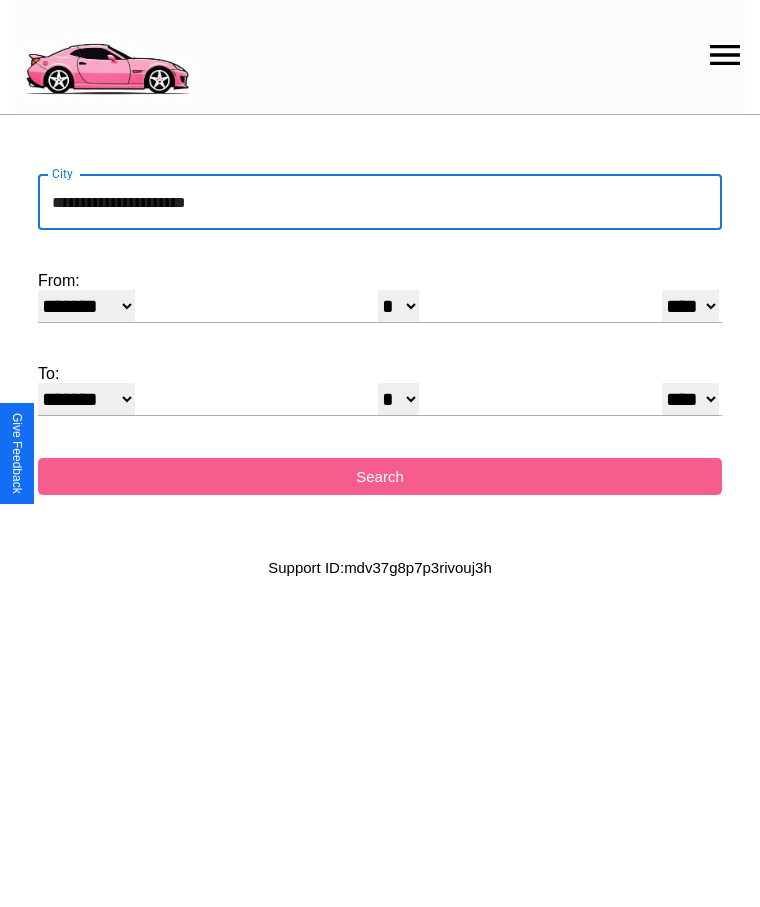 type on "**********" 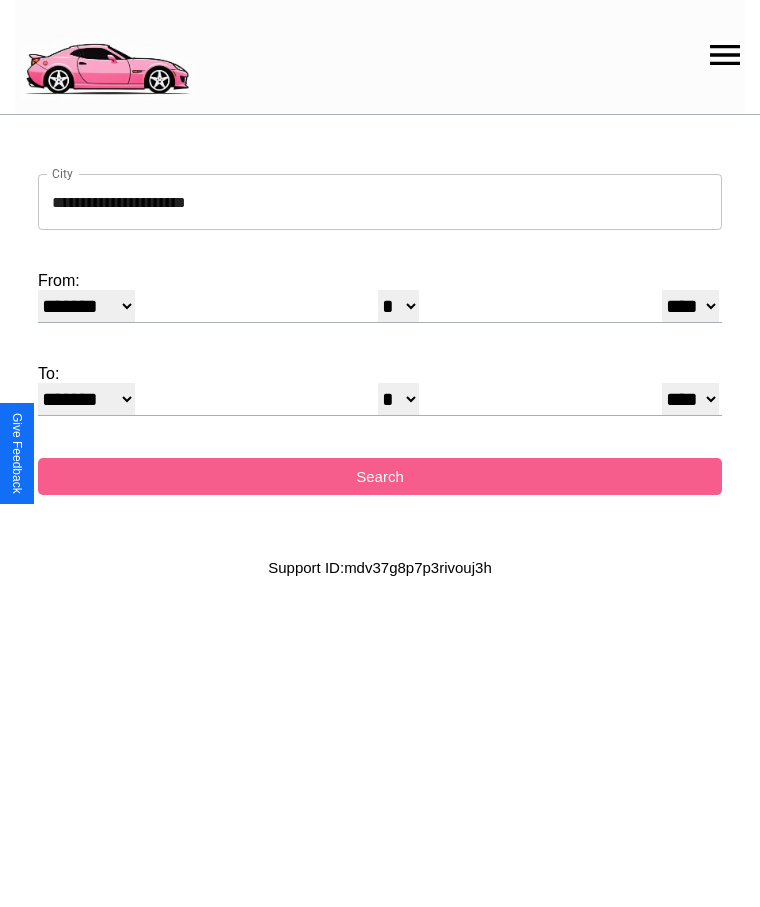 click on "******* ******** ***** ***** *** **** **** ****** ********* ******* ******** ********" at bounding box center [86, 306] 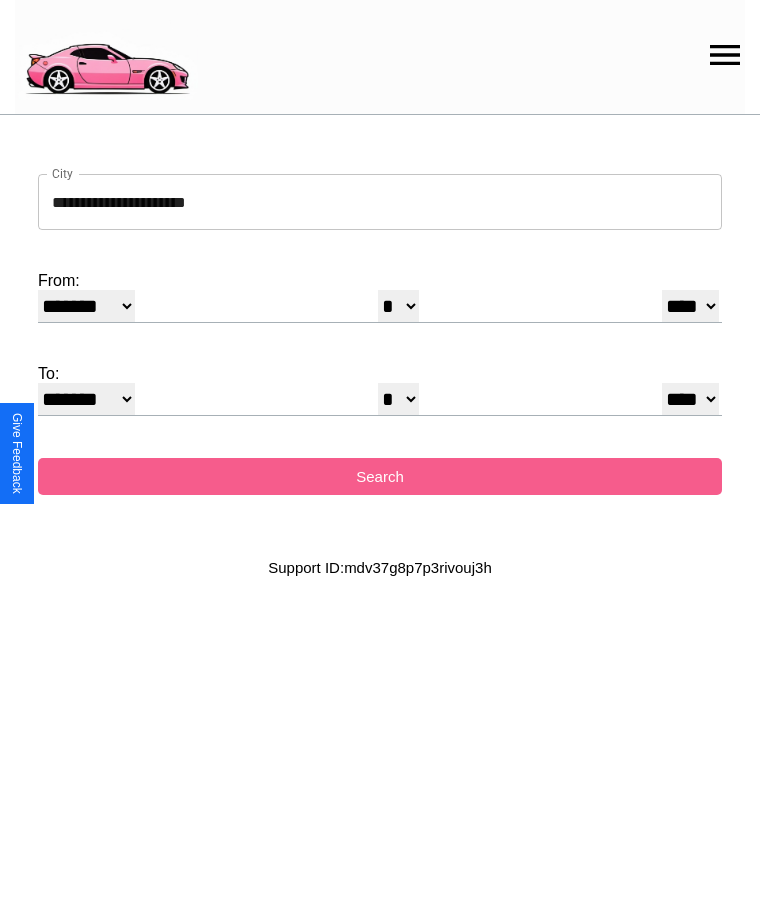 select on "*" 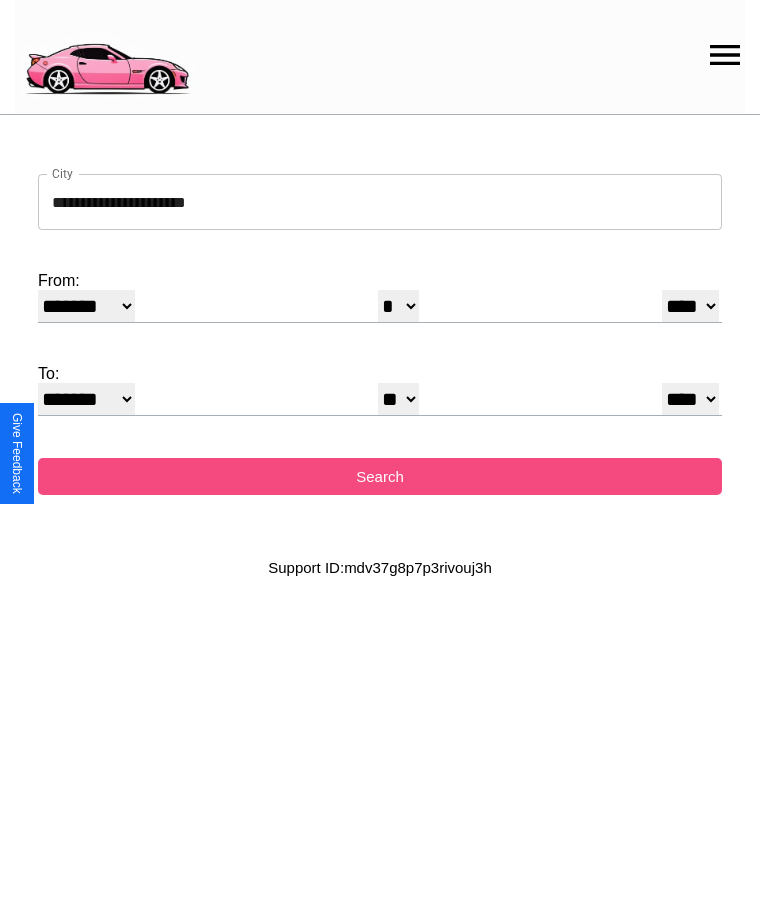 click on "Search" at bounding box center [380, 476] 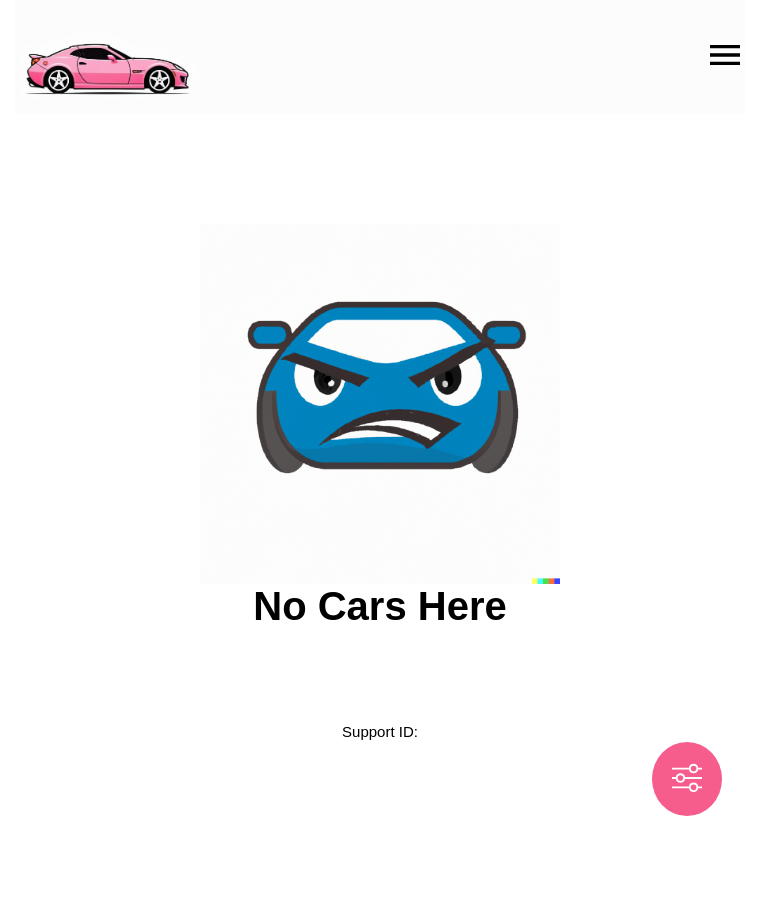 scroll, scrollTop: 0, scrollLeft: 0, axis: both 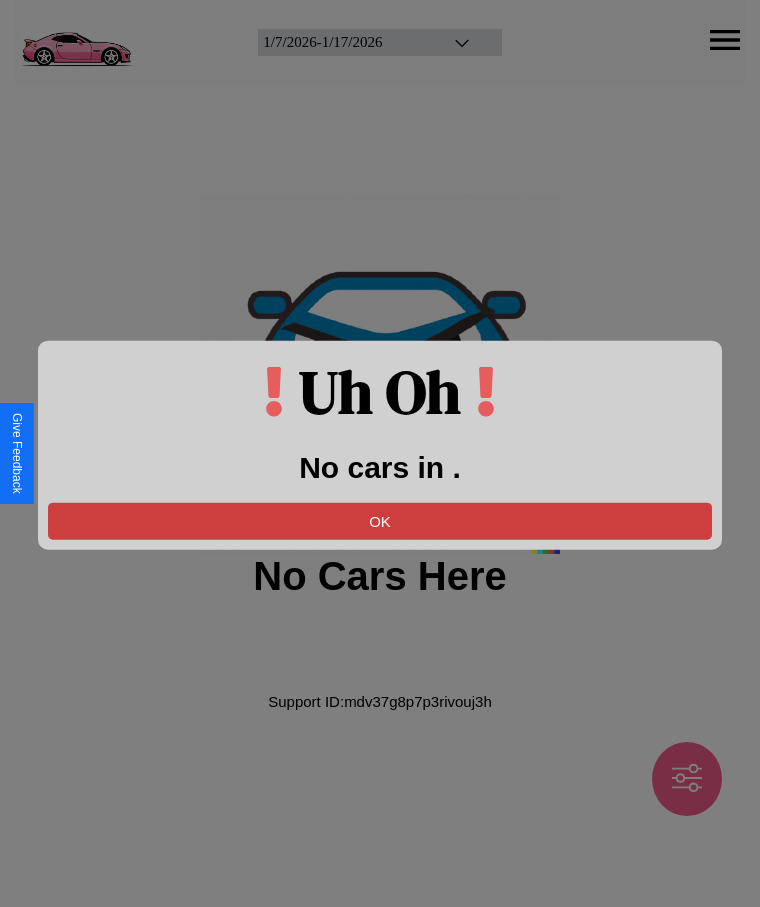 click on "OK" at bounding box center [380, 520] 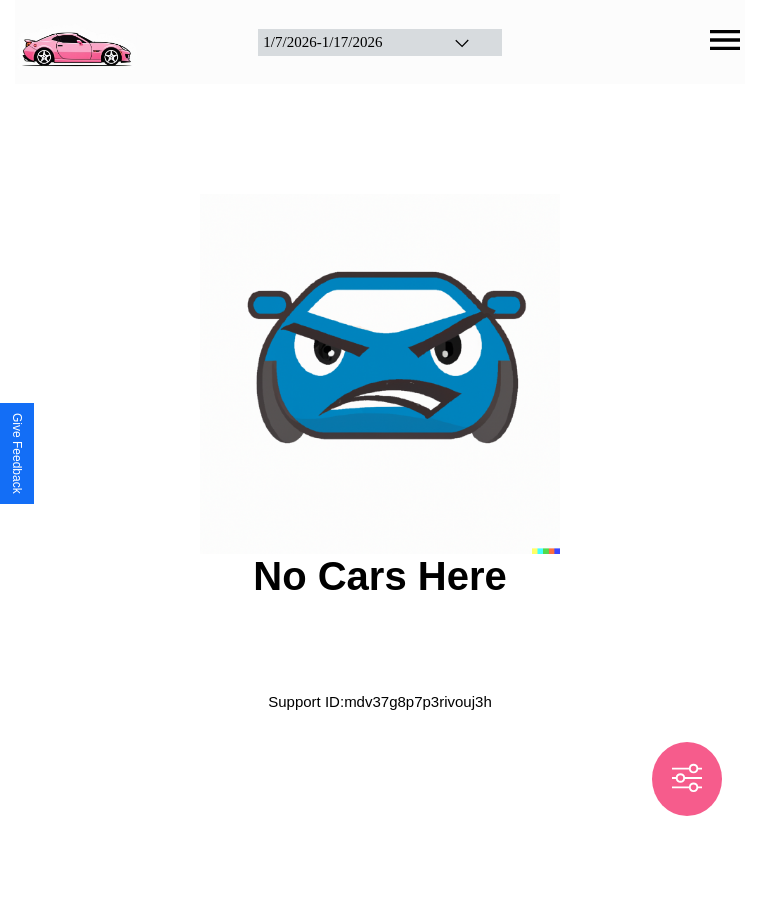 click at bounding box center (76, 40) 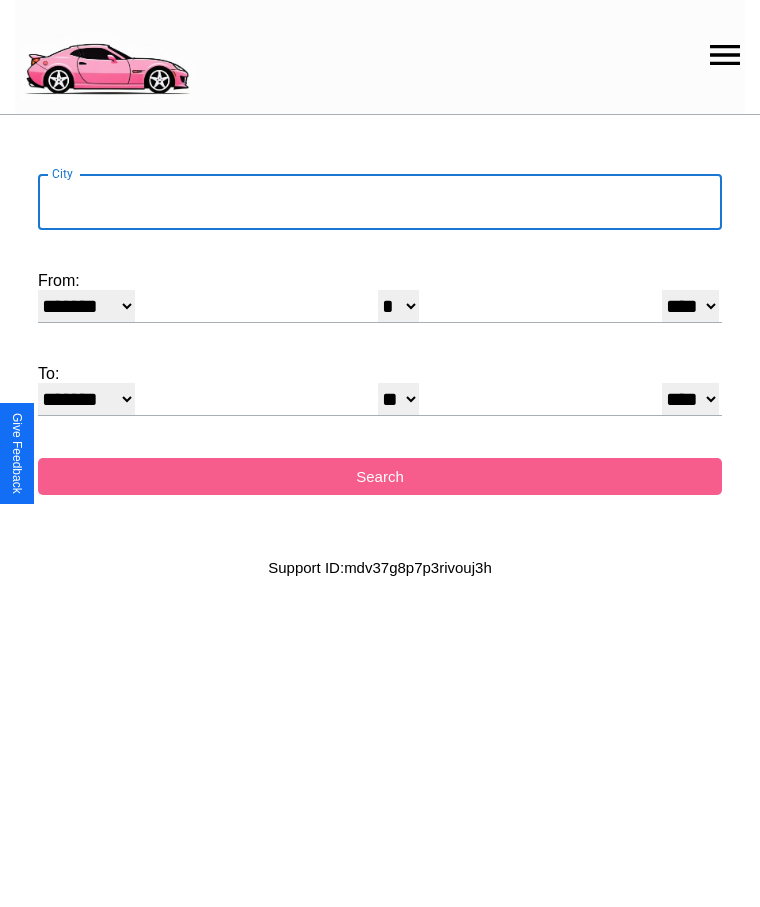 click on "City" at bounding box center [380, 202] 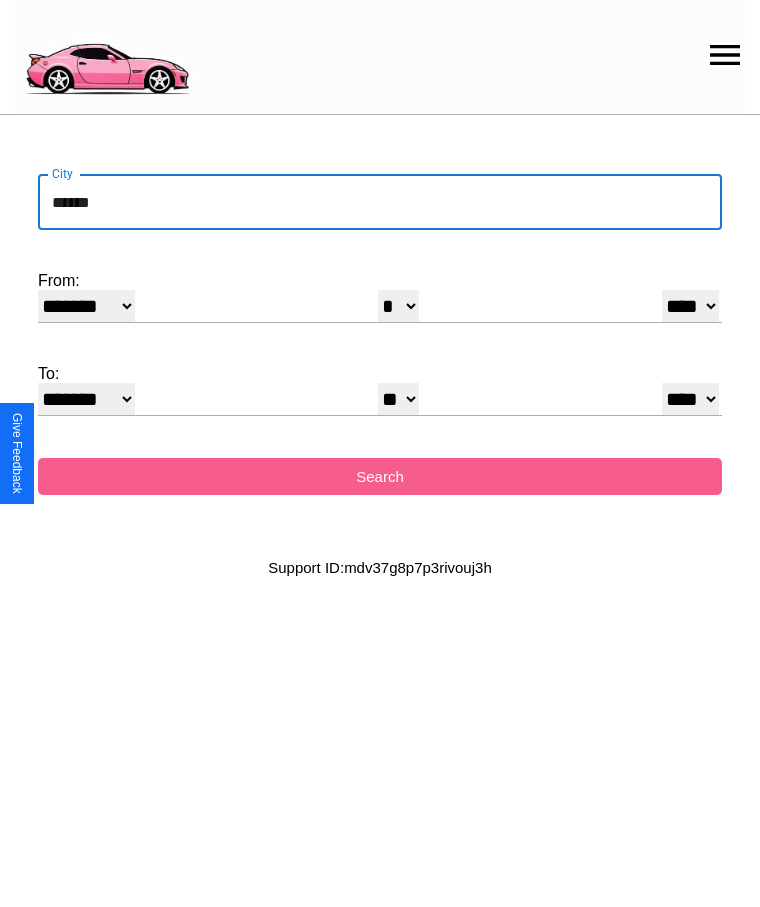type on "******" 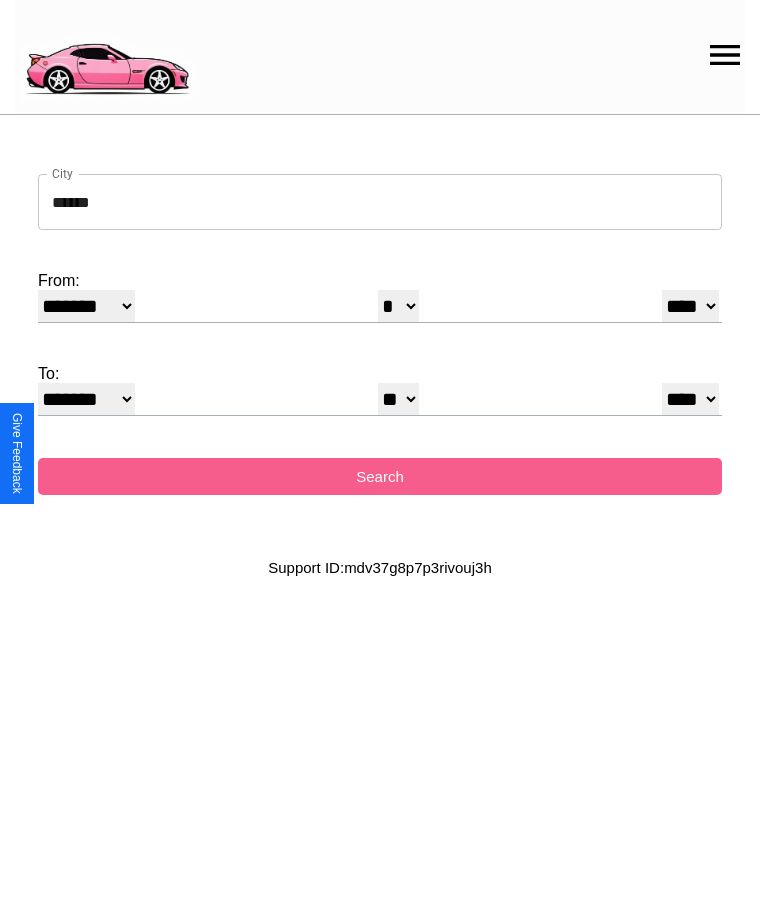 click on "******* ******** ***** ***** *** **** **** ****** ********* ******* ******** ********" at bounding box center [86, 306] 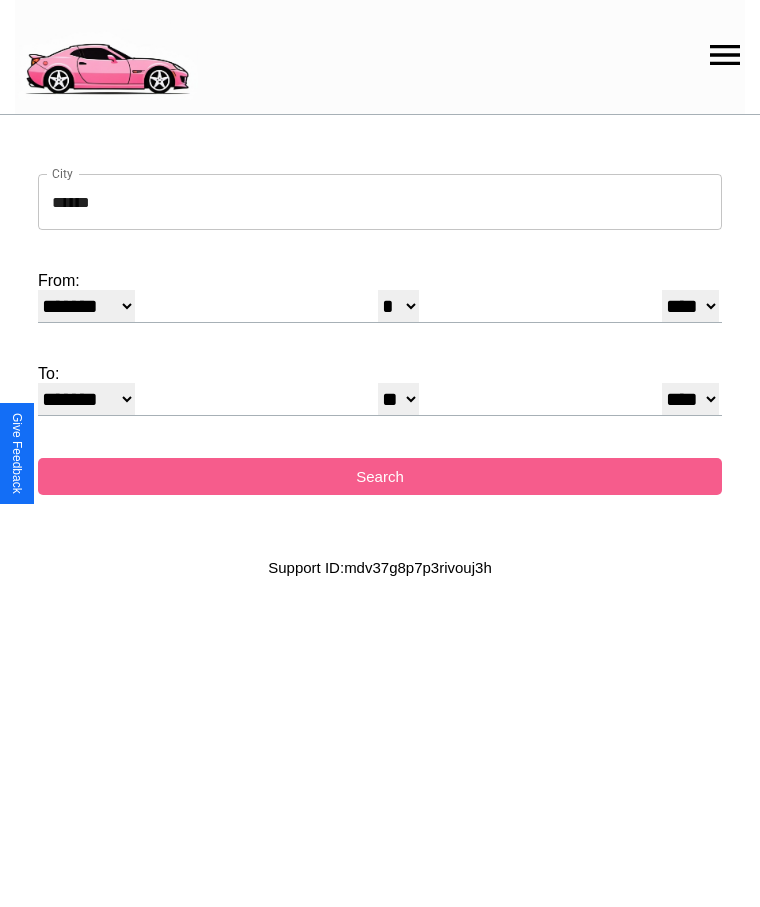 select on "*" 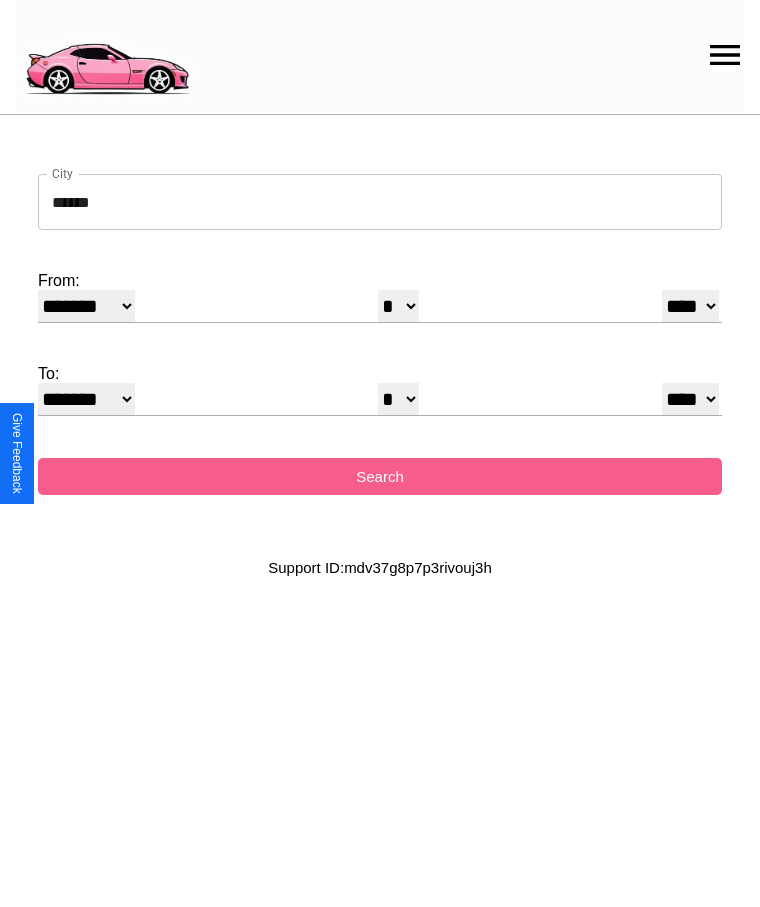 click on "* * * * * * * * * ** ** ** ** ** ** ** ** ** ** ** ** ** ** ** ** ** ** ** ** **" at bounding box center [398, 306] 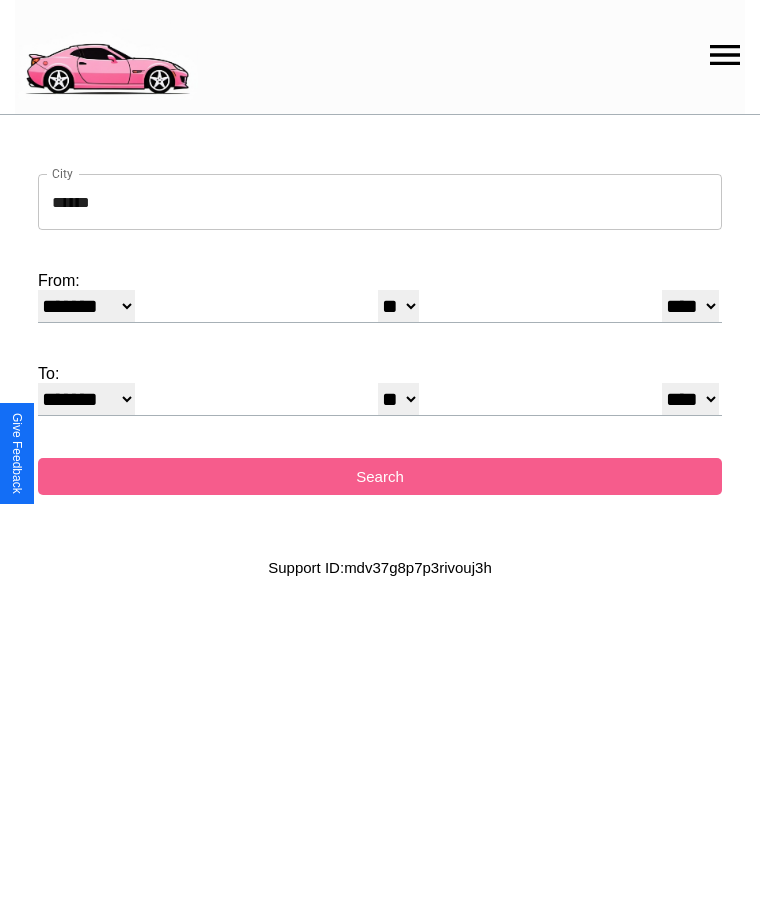 click on "**** **** **** **** **** **** **** **** **** ****" at bounding box center (690, 306) 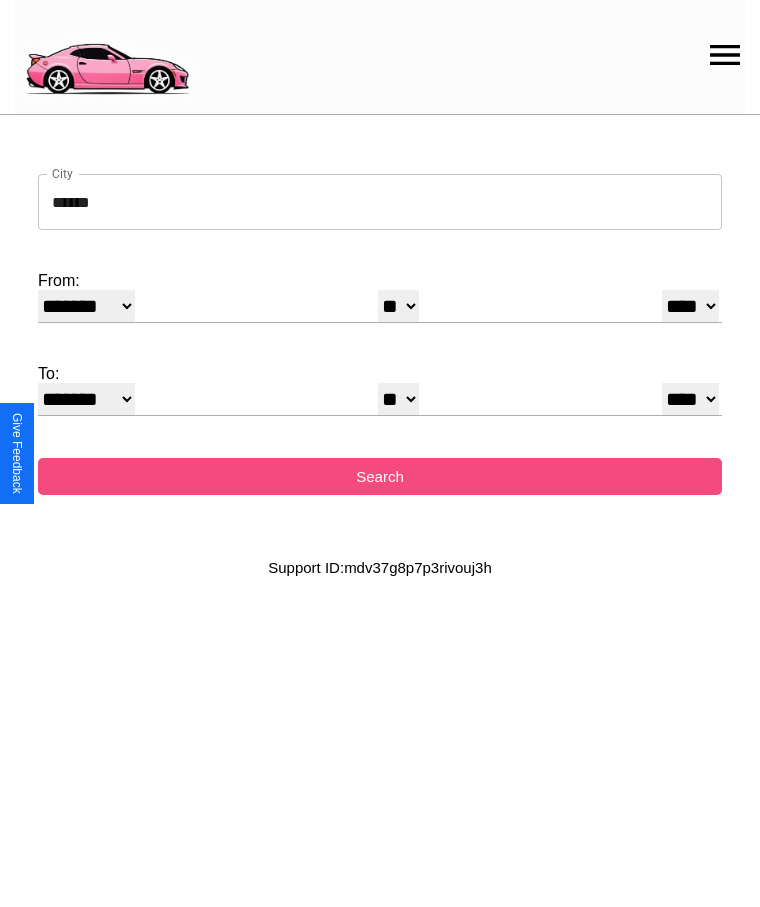 click on "Search" at bounding box center (380, 476) 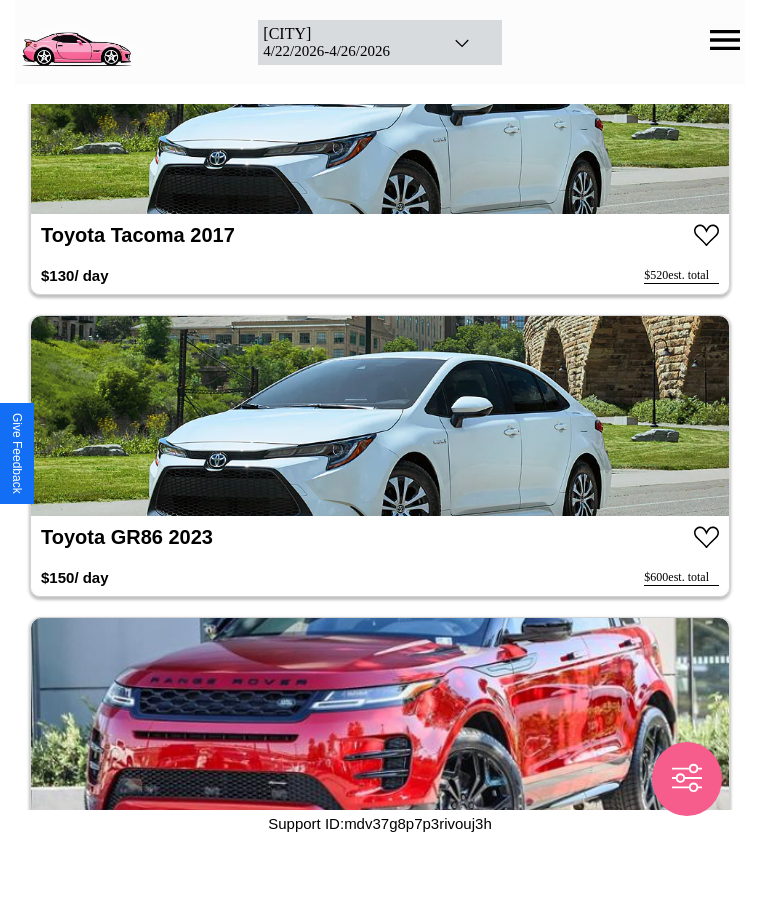 scroll, scrollTop: 1026, scrollLeft: 0, axis: vertical 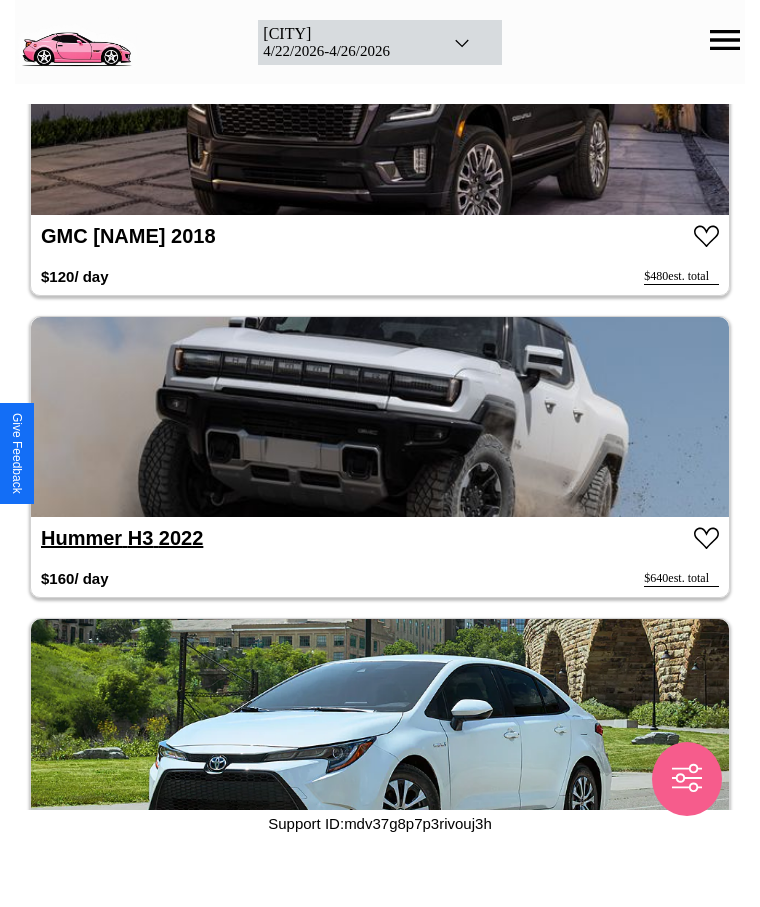 click on "Hummer   H3   2022" at bounding box center [122, 538] 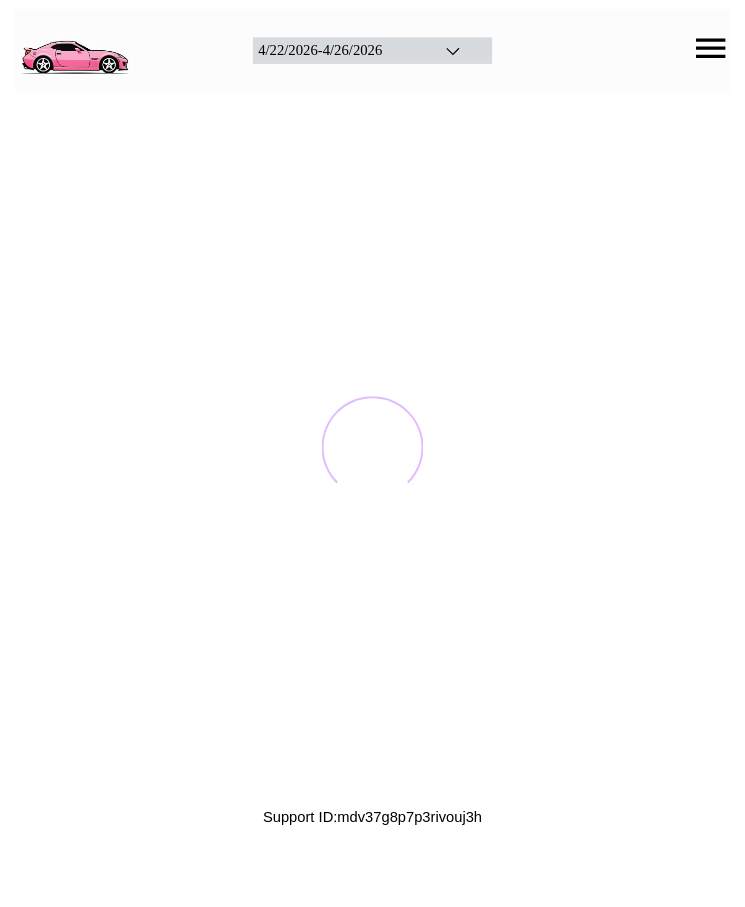 scroll, scrollTop: 0, scrollLeft: 0, axis: both 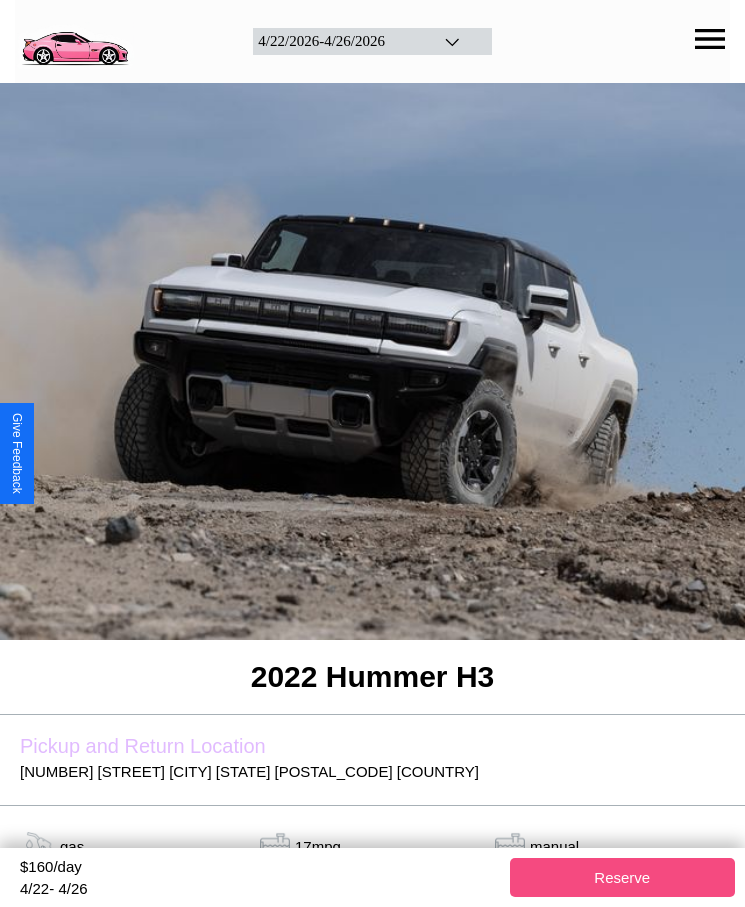 click on "Reserve" at bounding box center (623, 877) 